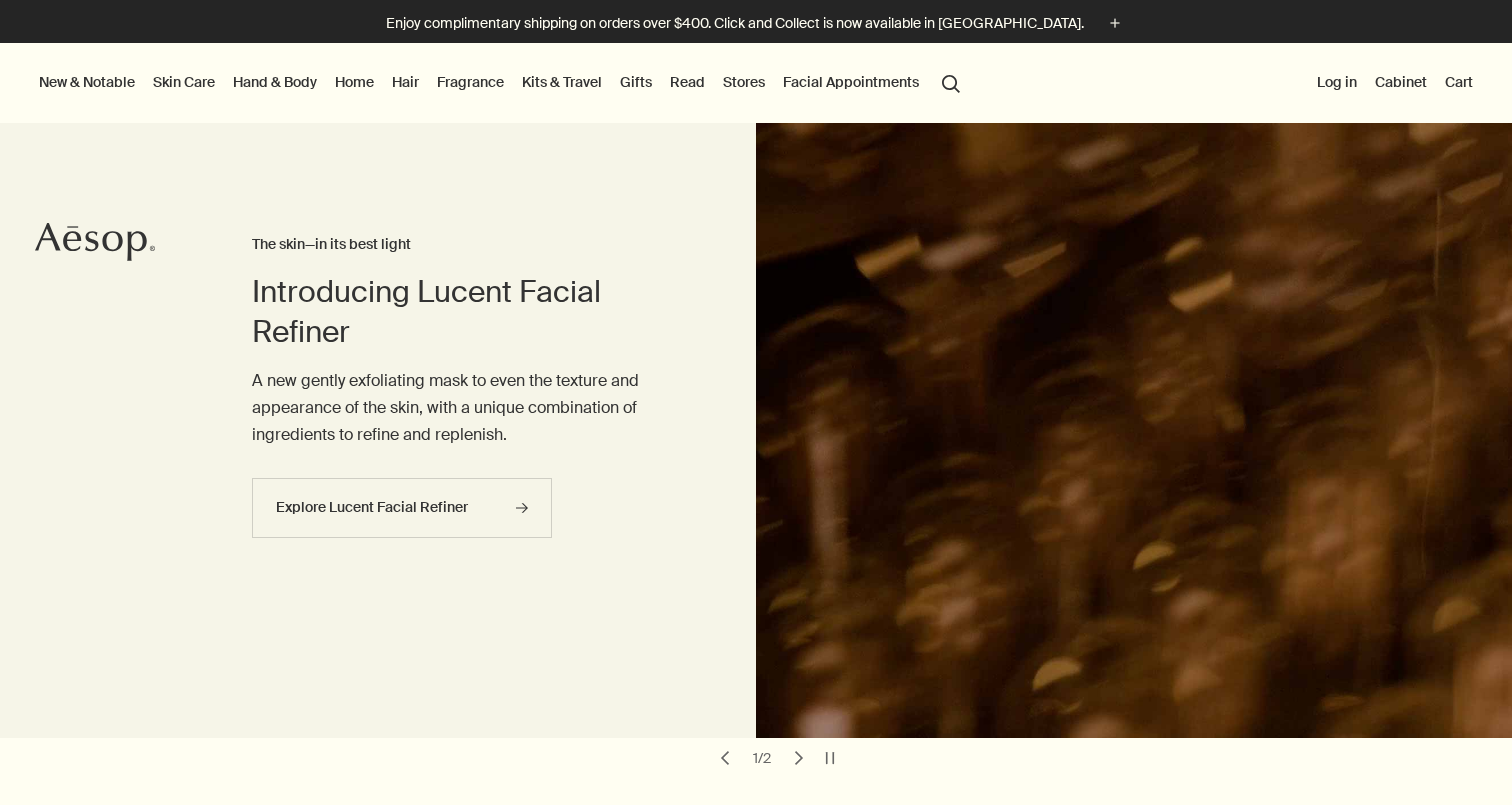 scroll, scrollTop: 0, scrollLeft: 0, axis: both 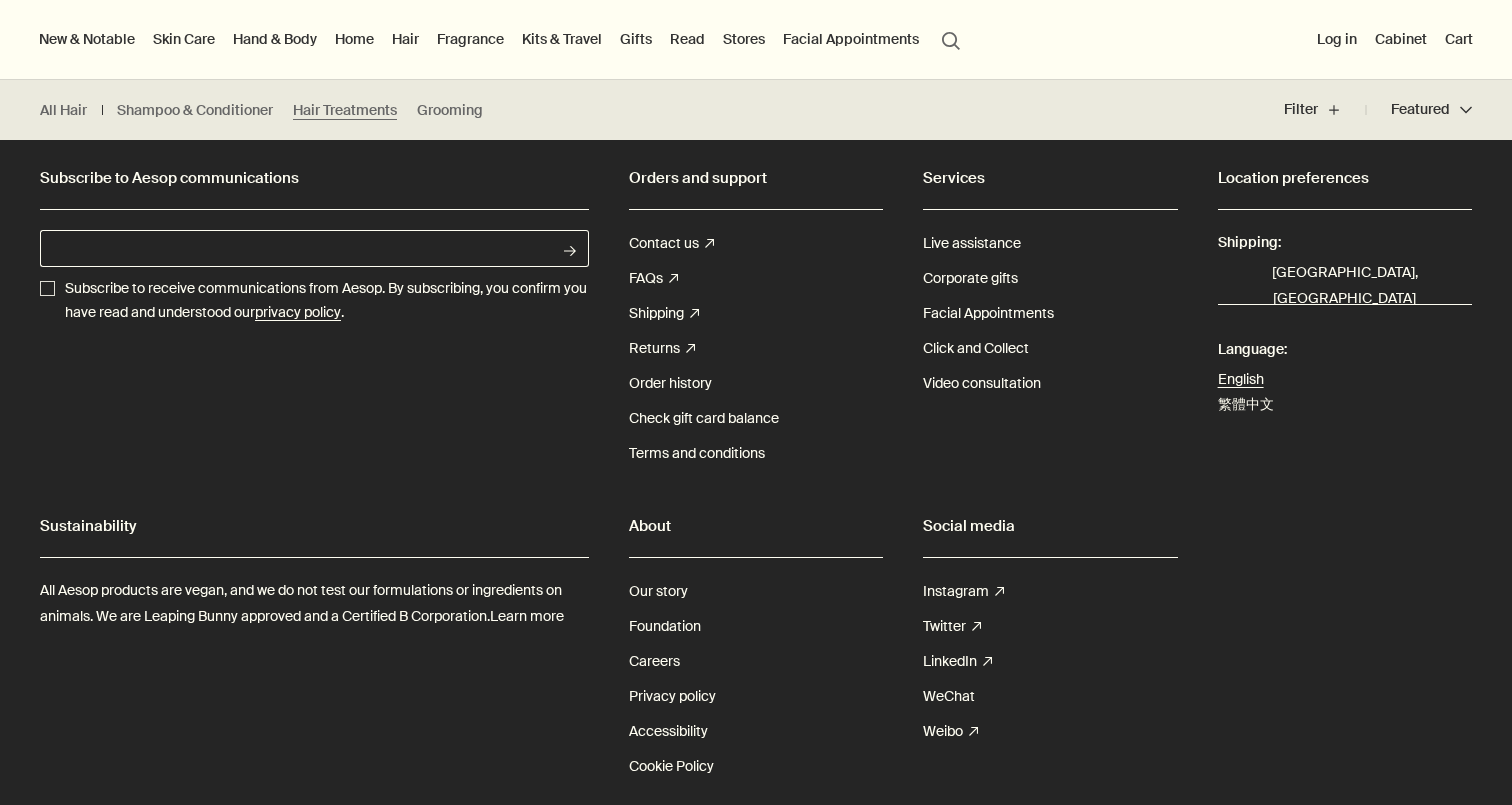 click on "Email address" at bounding box center (296, 248) 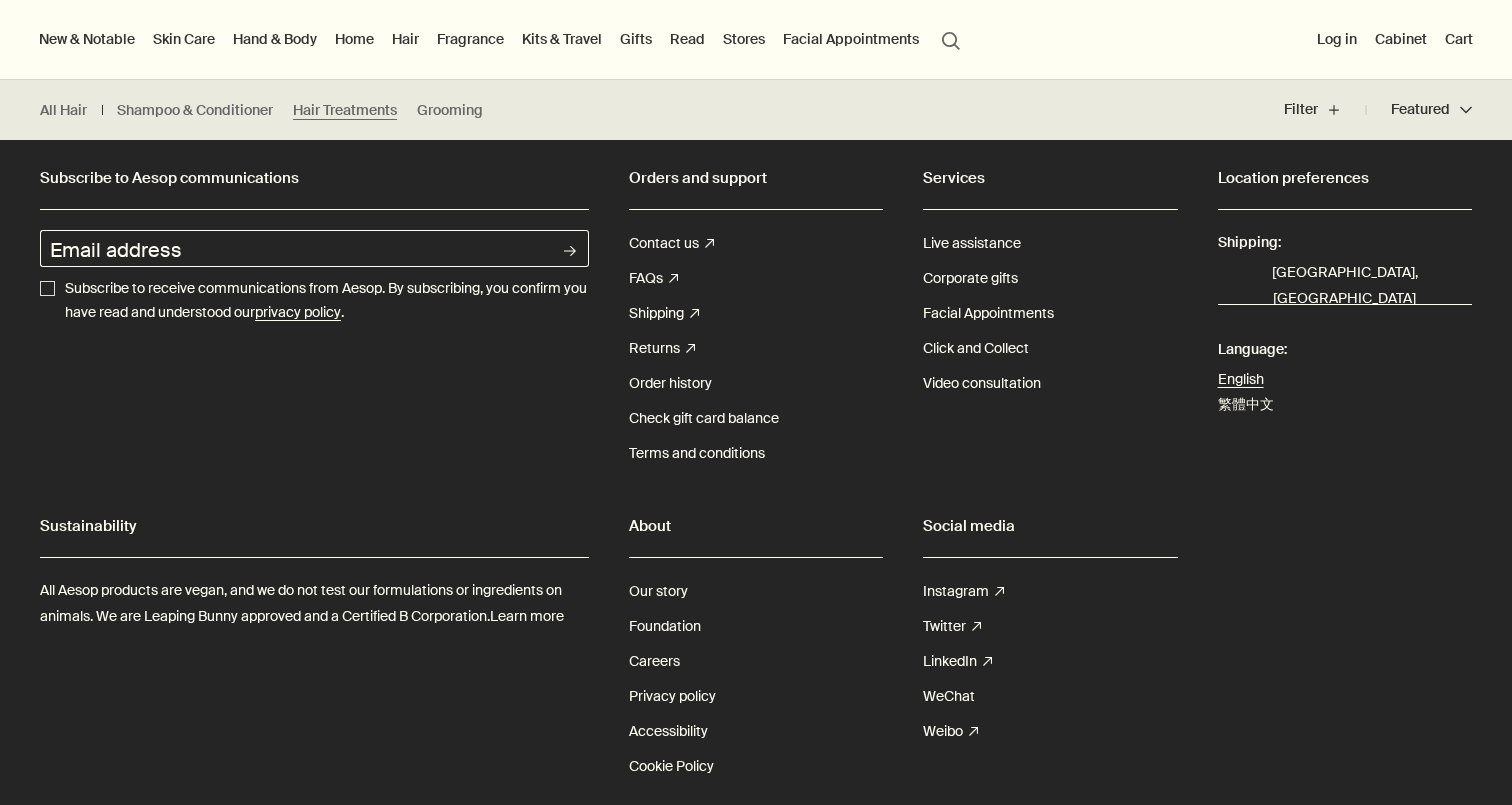 click on "Subscribe to Aesop communications Email address rightArrow Subscribe to receive communications from Aesop. By subscribing, you confirm you have read and understood our  privacy policy ." at bounding box center (314, 317) 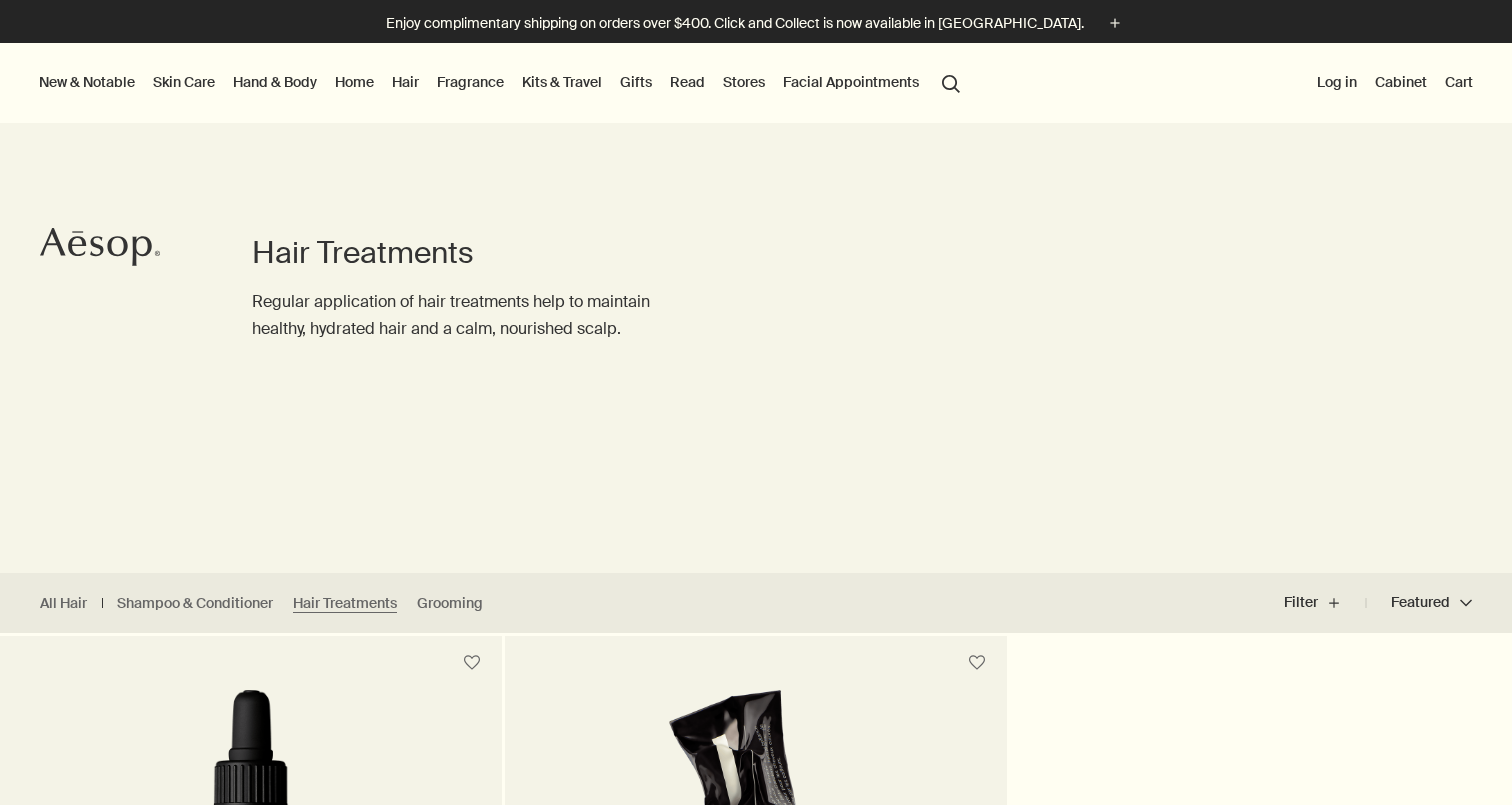 scroll, scrollTop: 0, scrollLeft: 0, axis: both 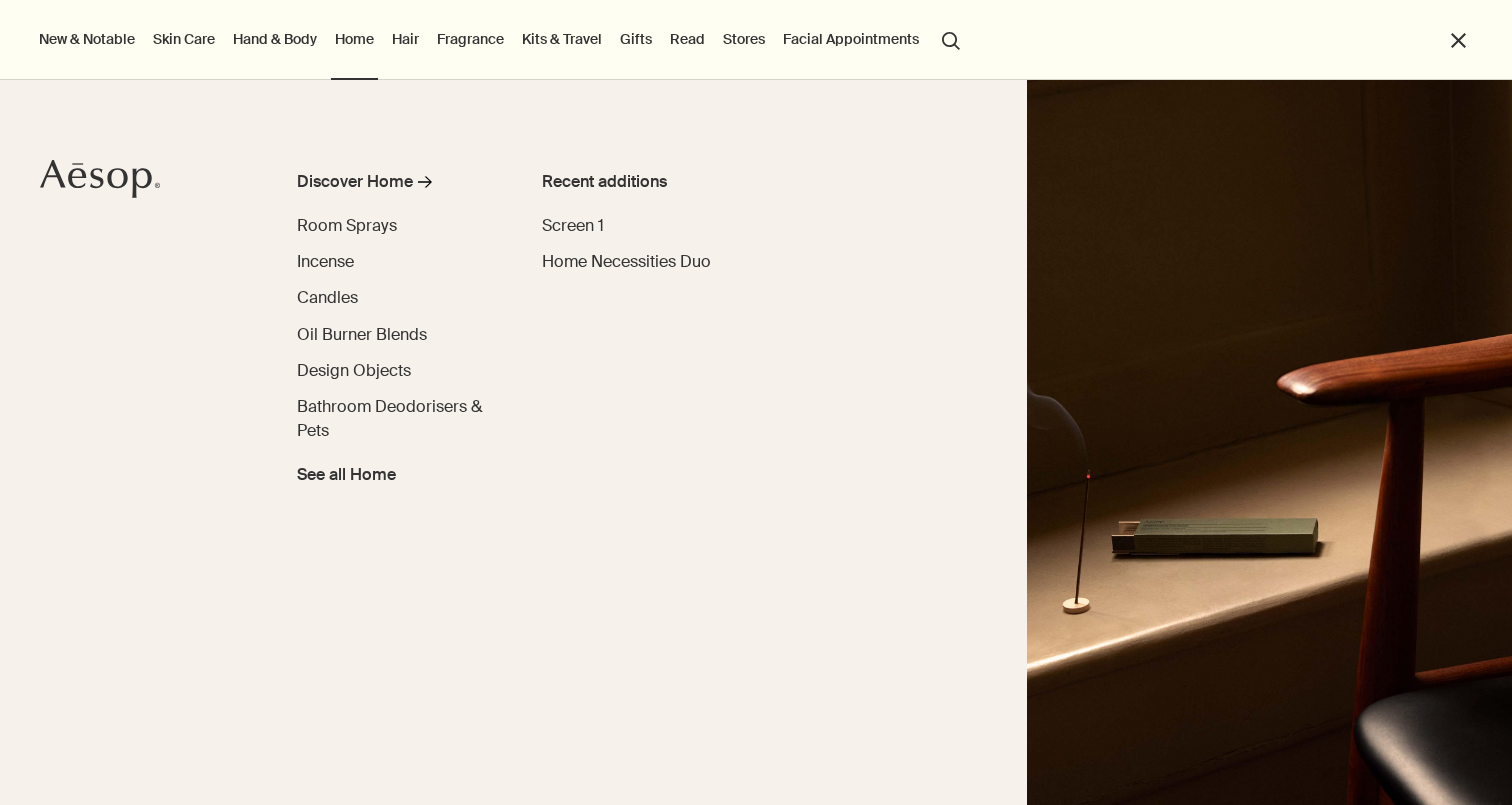 click at bounding box center [1269, 442] 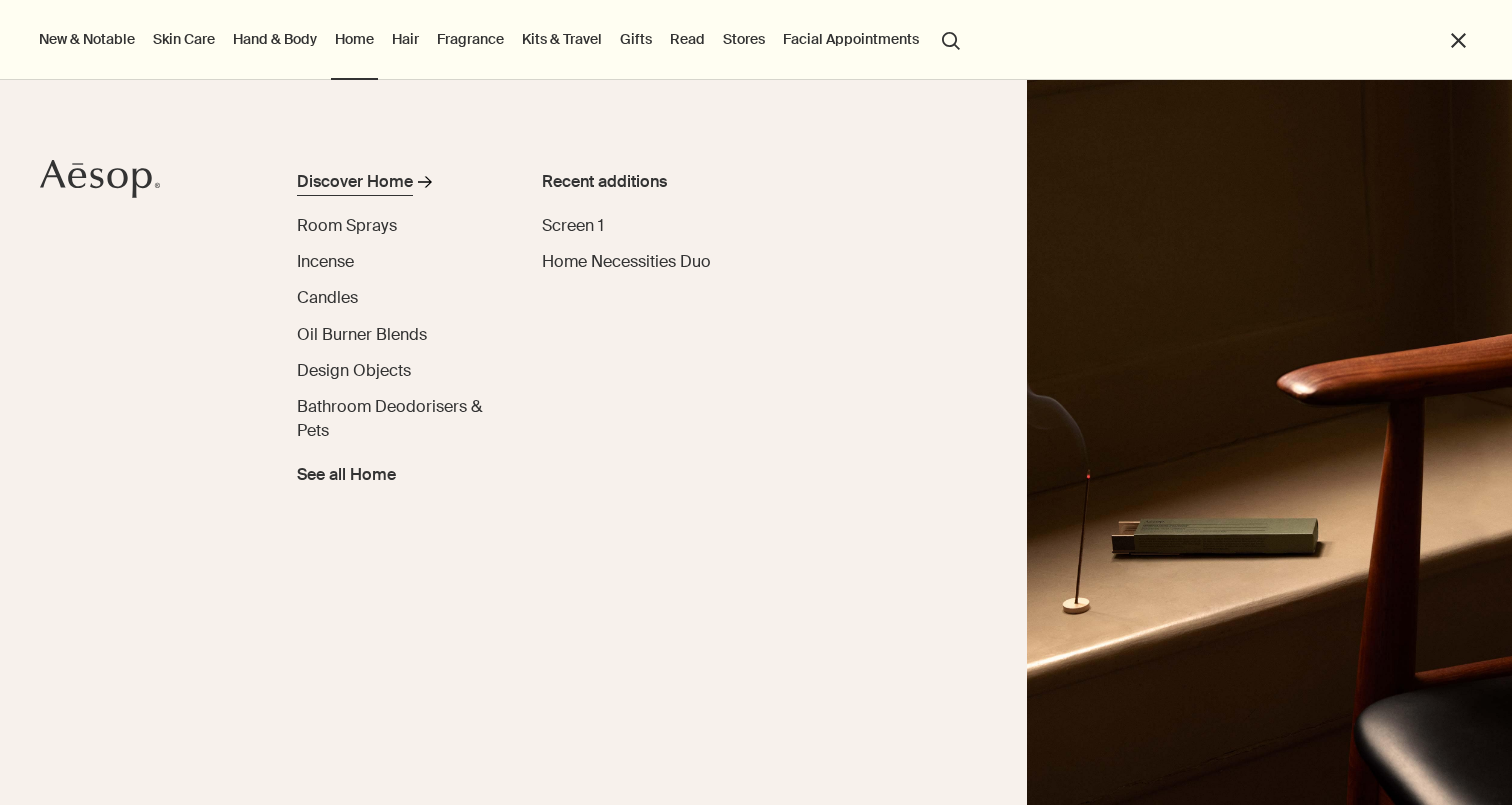 click on "Discover Home" at bounding box center (355, 182) 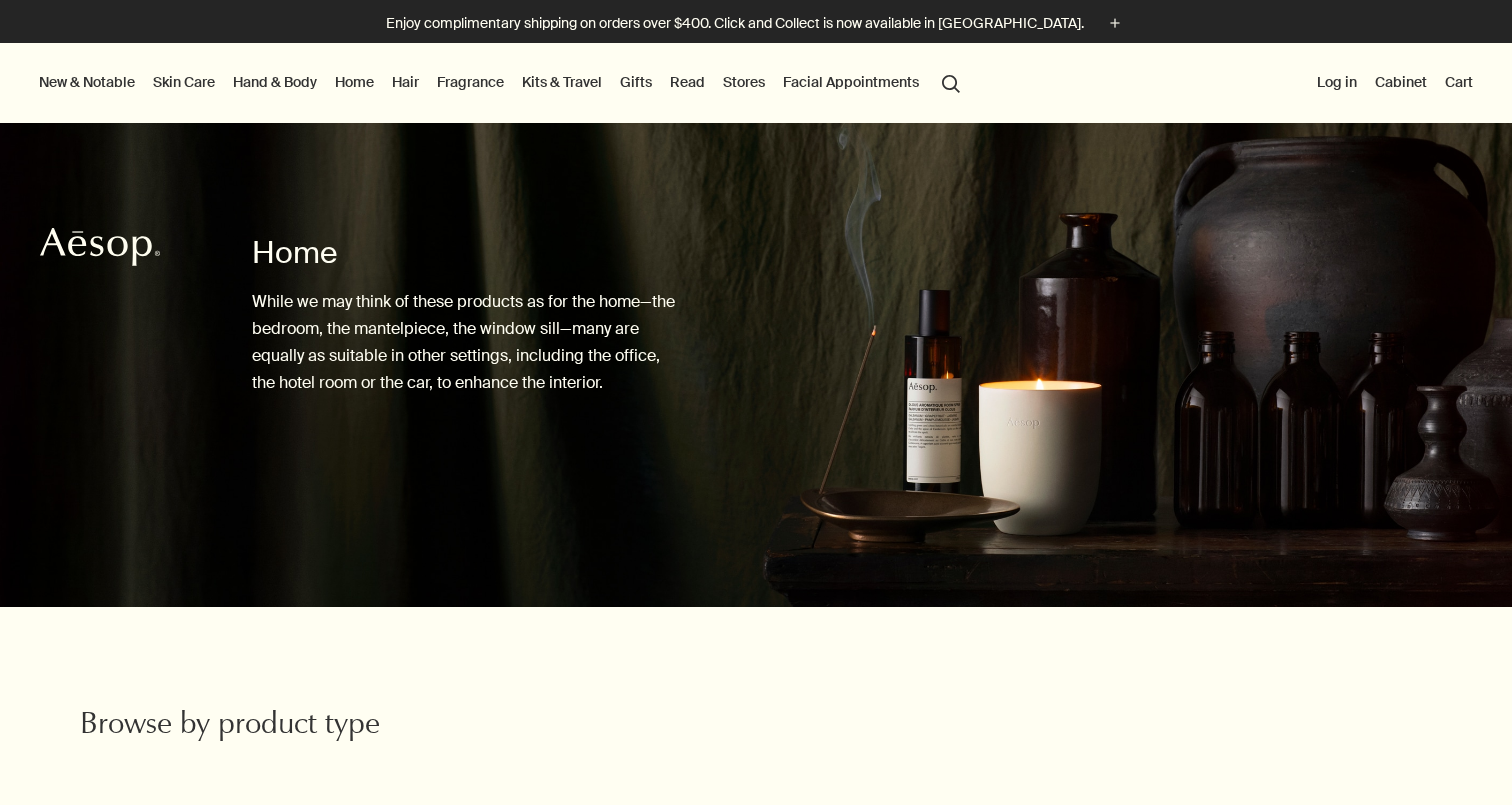 scroll, scrollTop: 0, scrollLeft: 0, axis: both 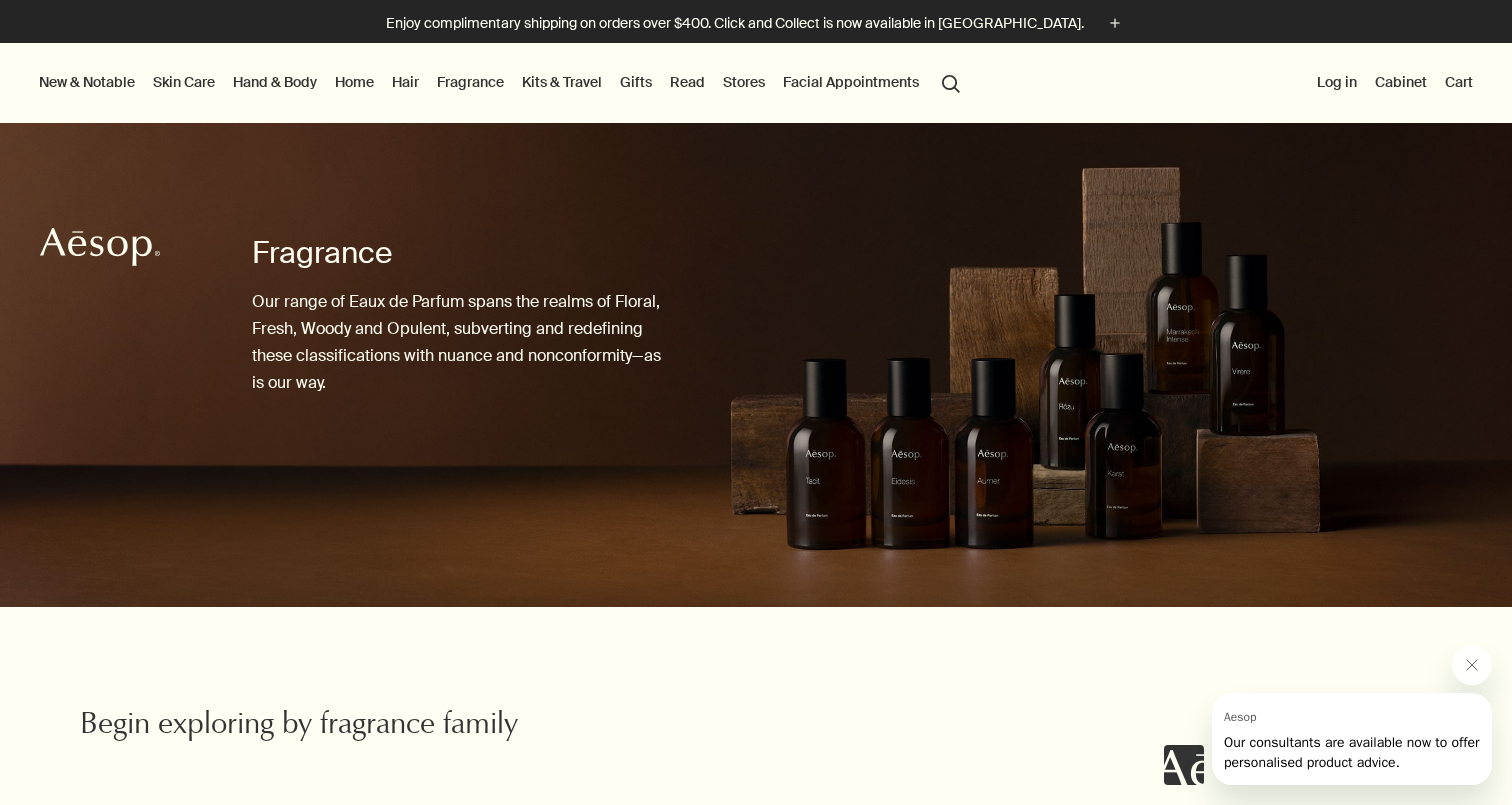 click on "Begin exploring by fragrance family" at bounding box center [756, 682] 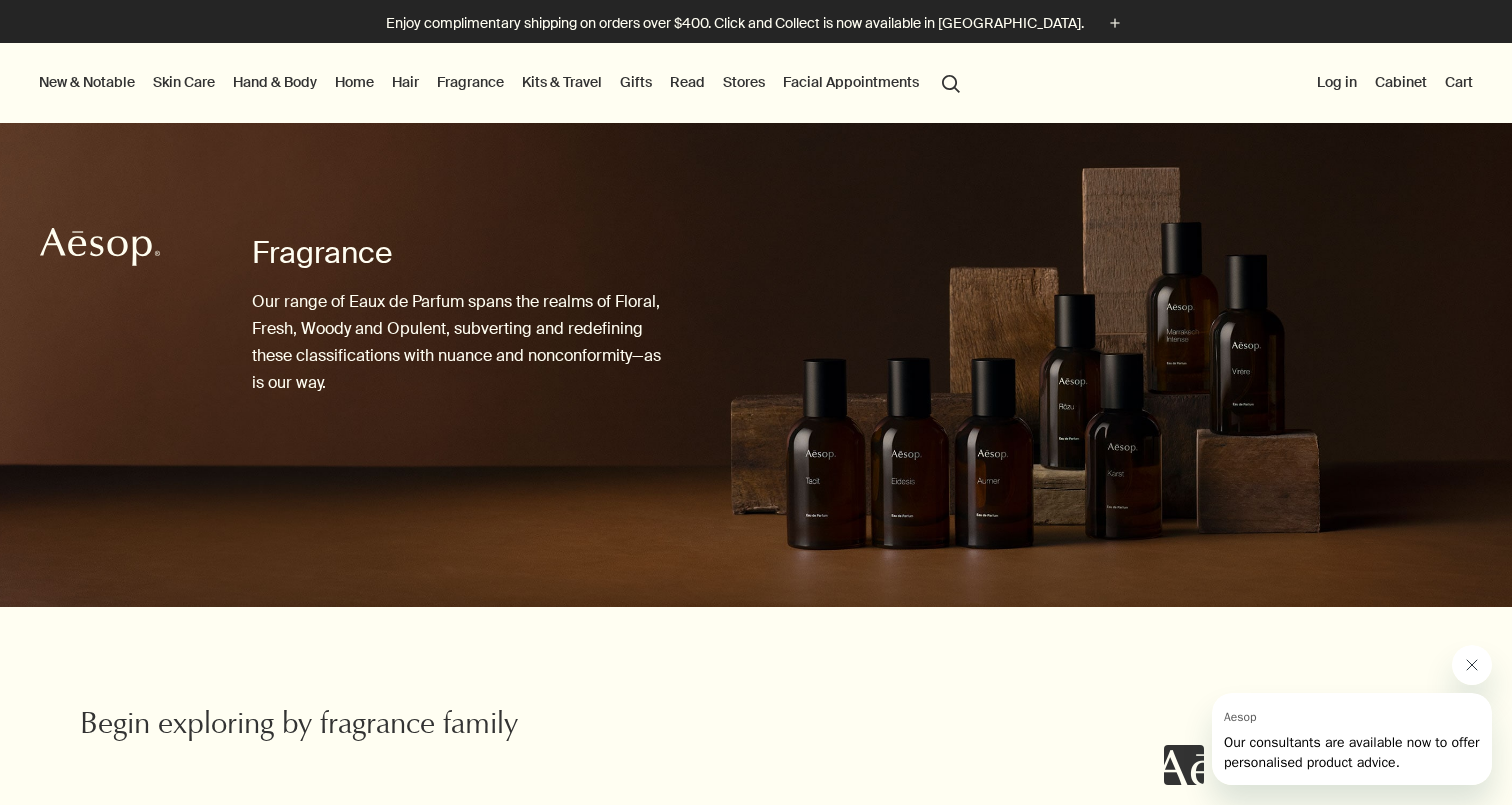 click 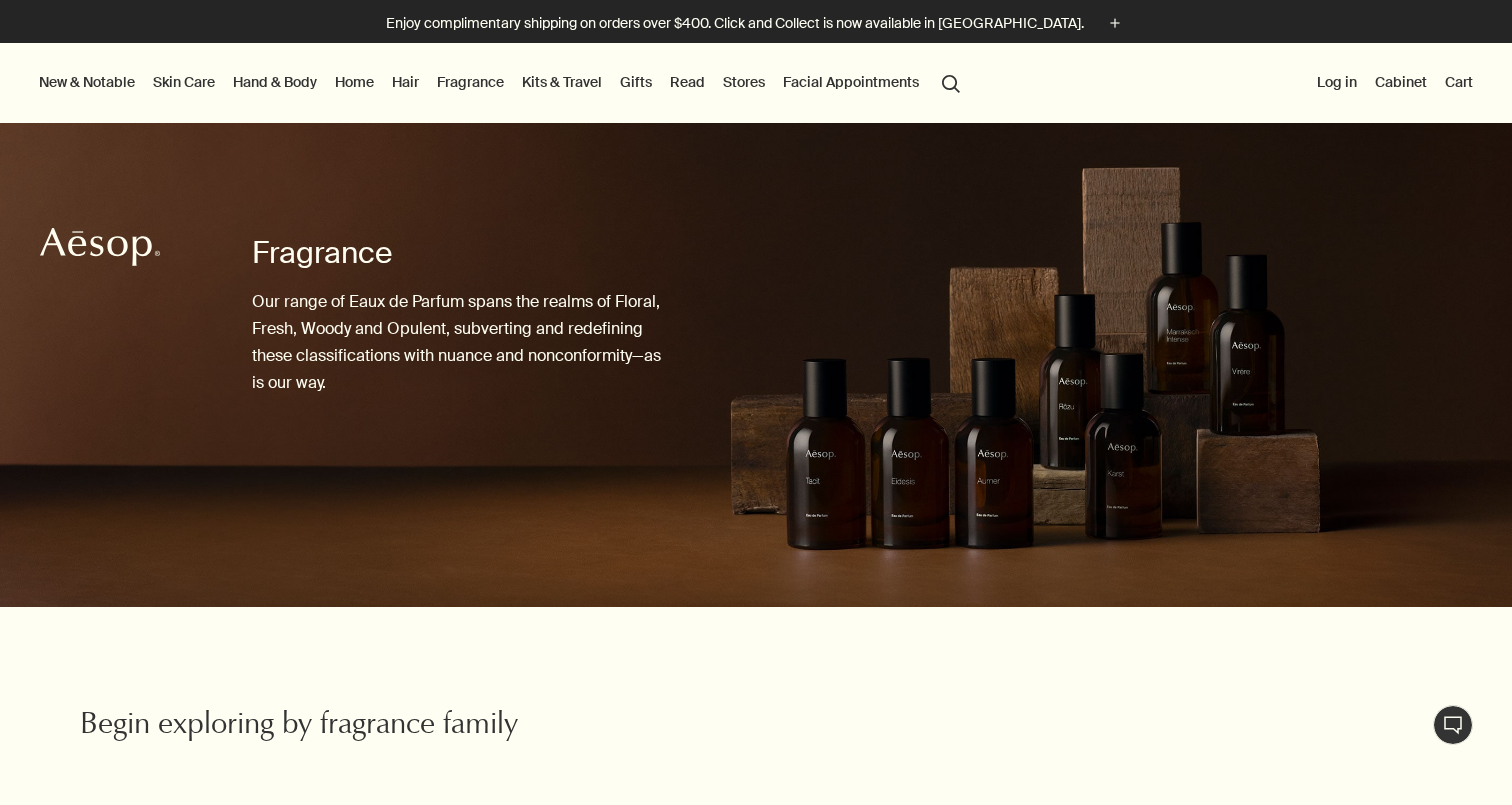 scroll, scrollTop: 0, scrollLeft: 0, axis: both 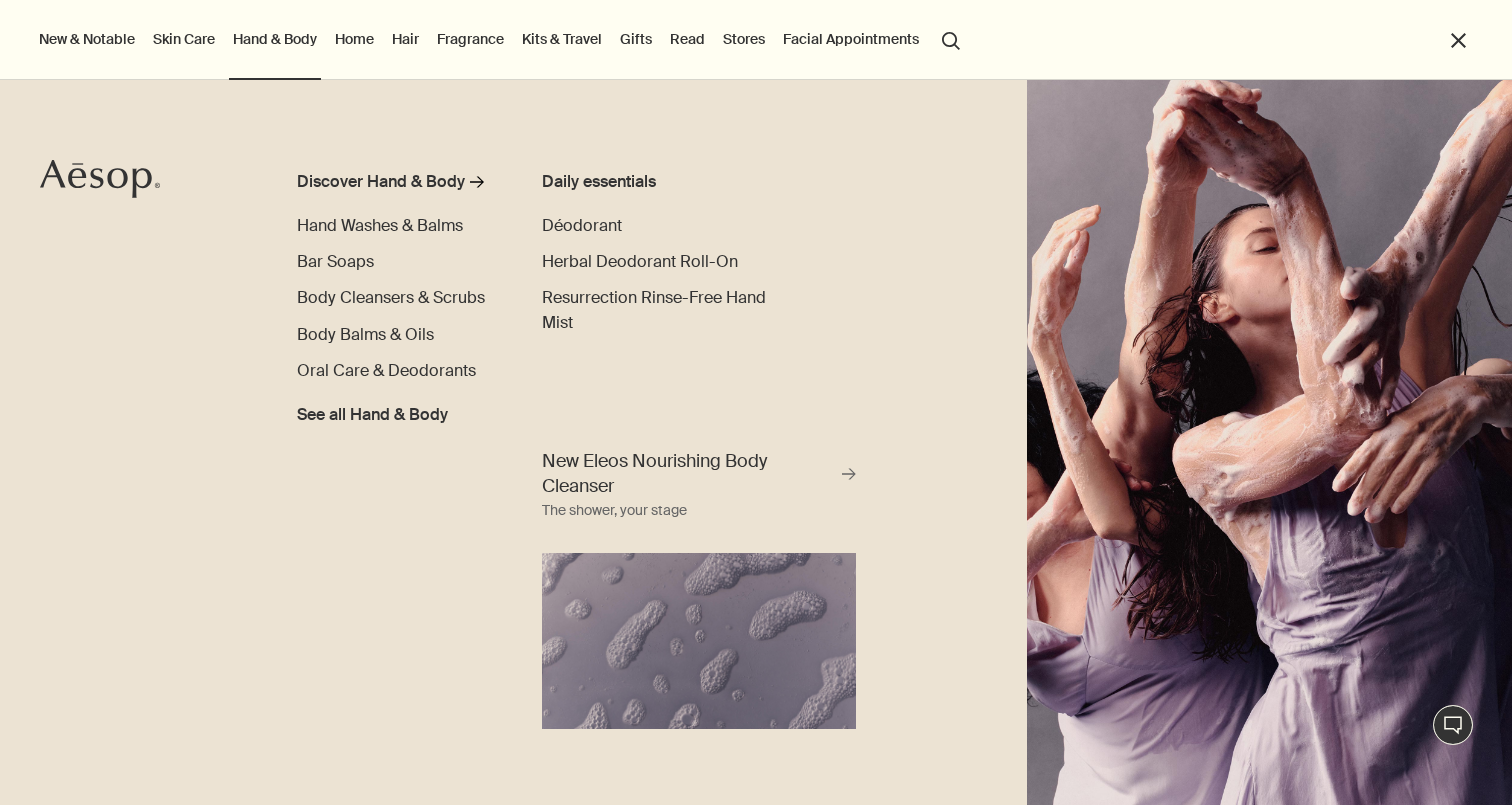 click on "Hand & Body" at bounding box center (275, 39) 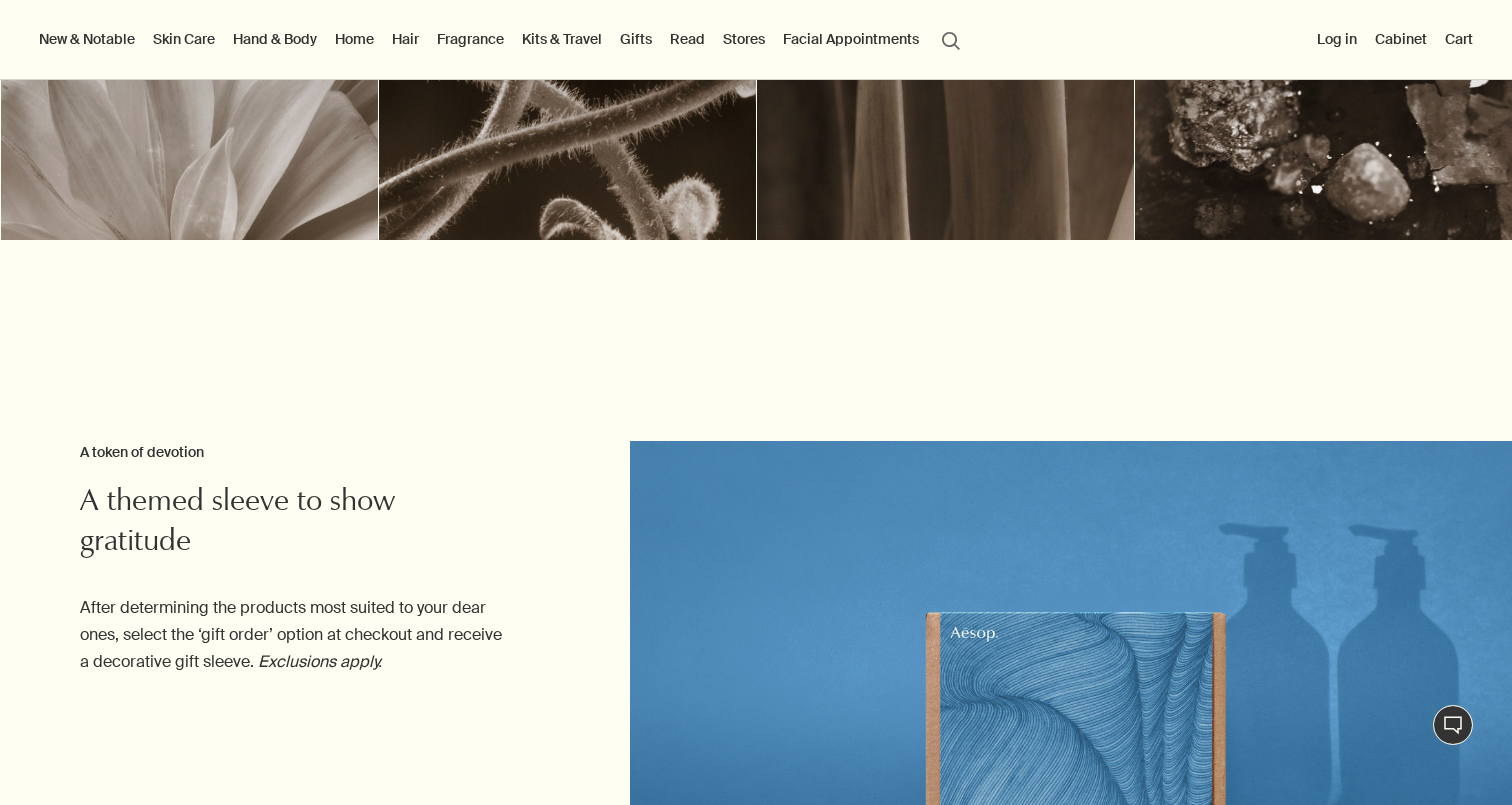 scroll, scrollTop: 466, scrollLeft: 0, axis: vertical 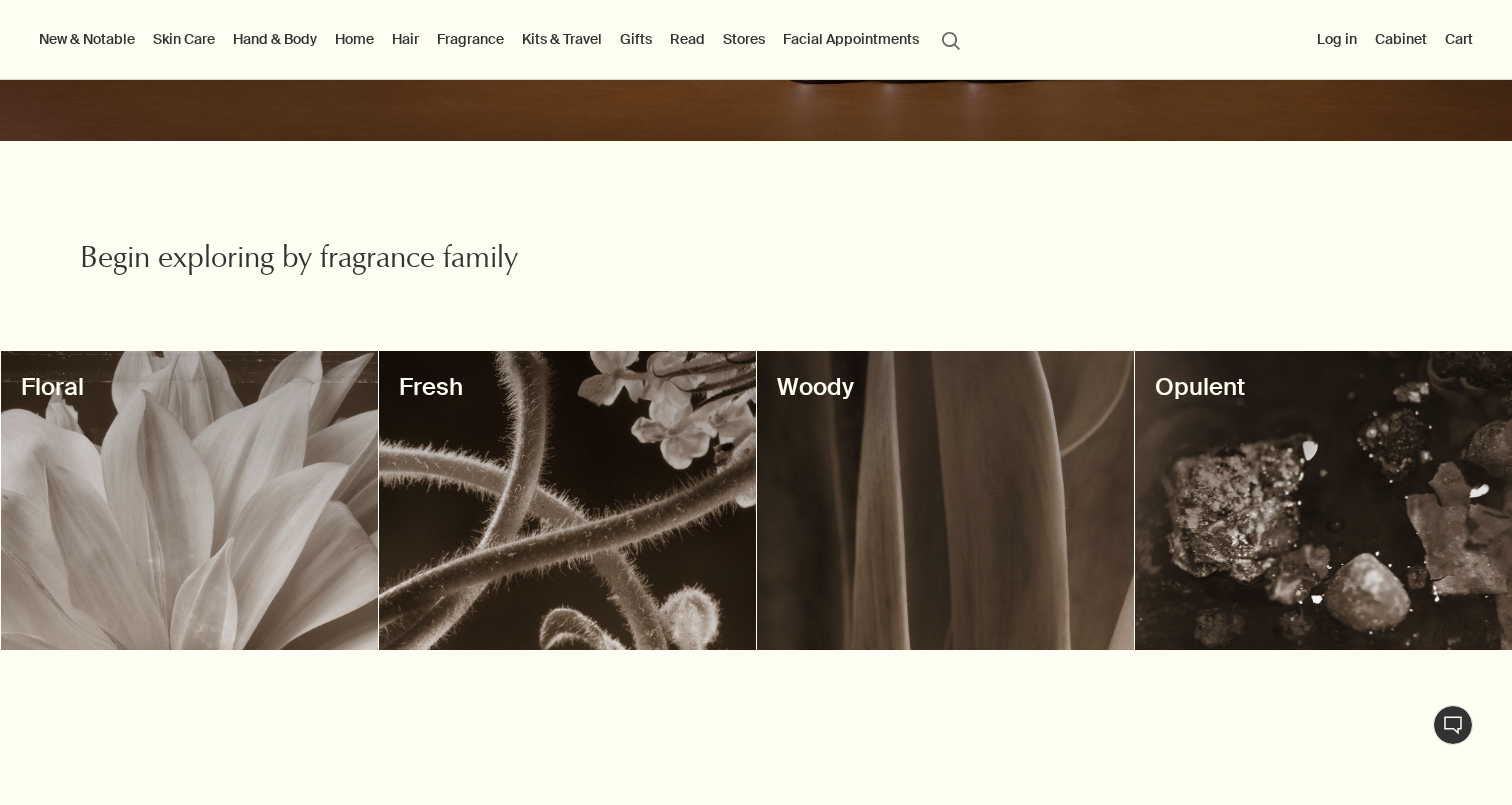 click on "Begin exploring by fragrance family" at bounding box center [756, 216] 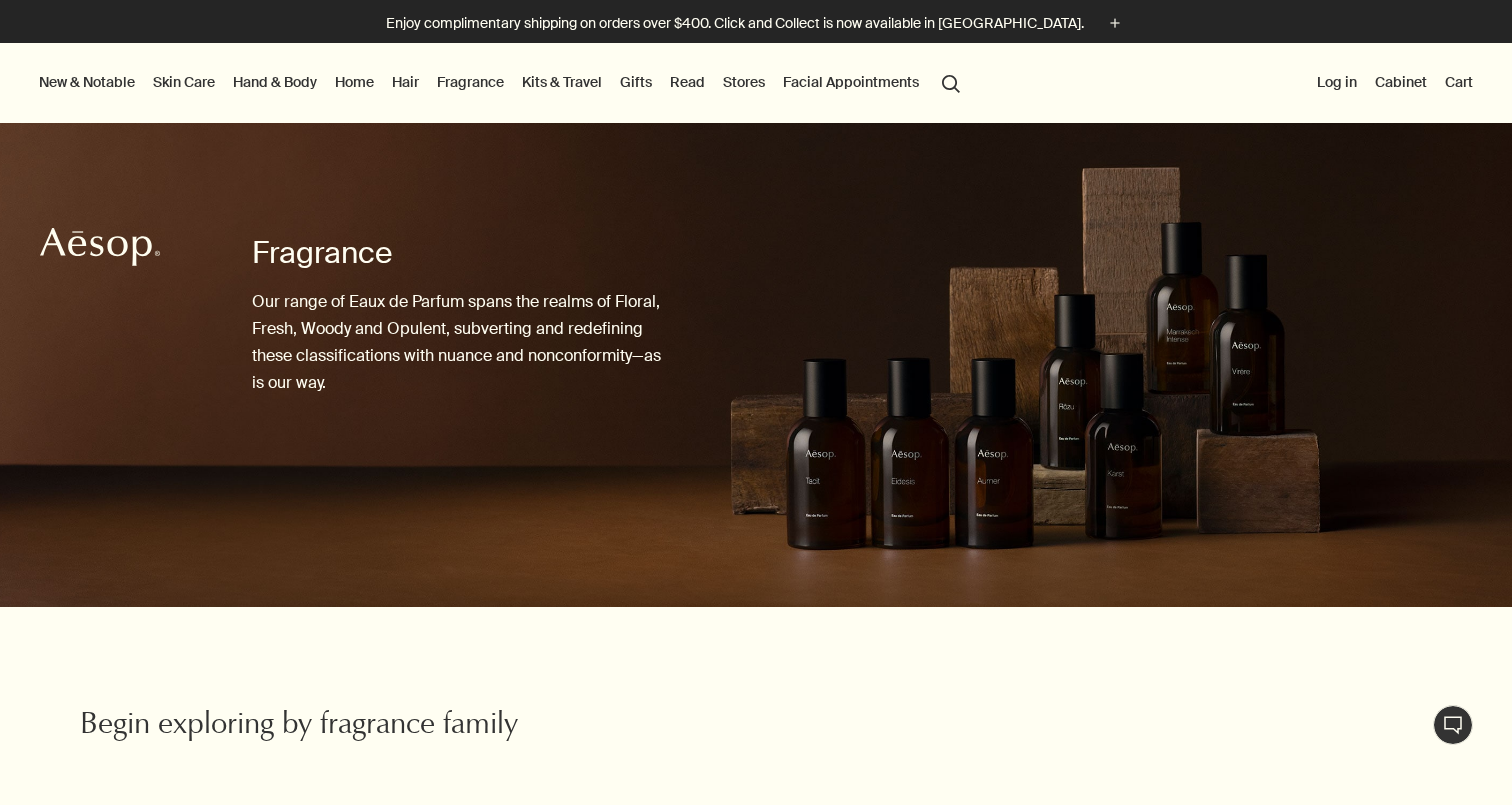 scroll, scrollTop: 0, scrollLeft: 0, axis: both 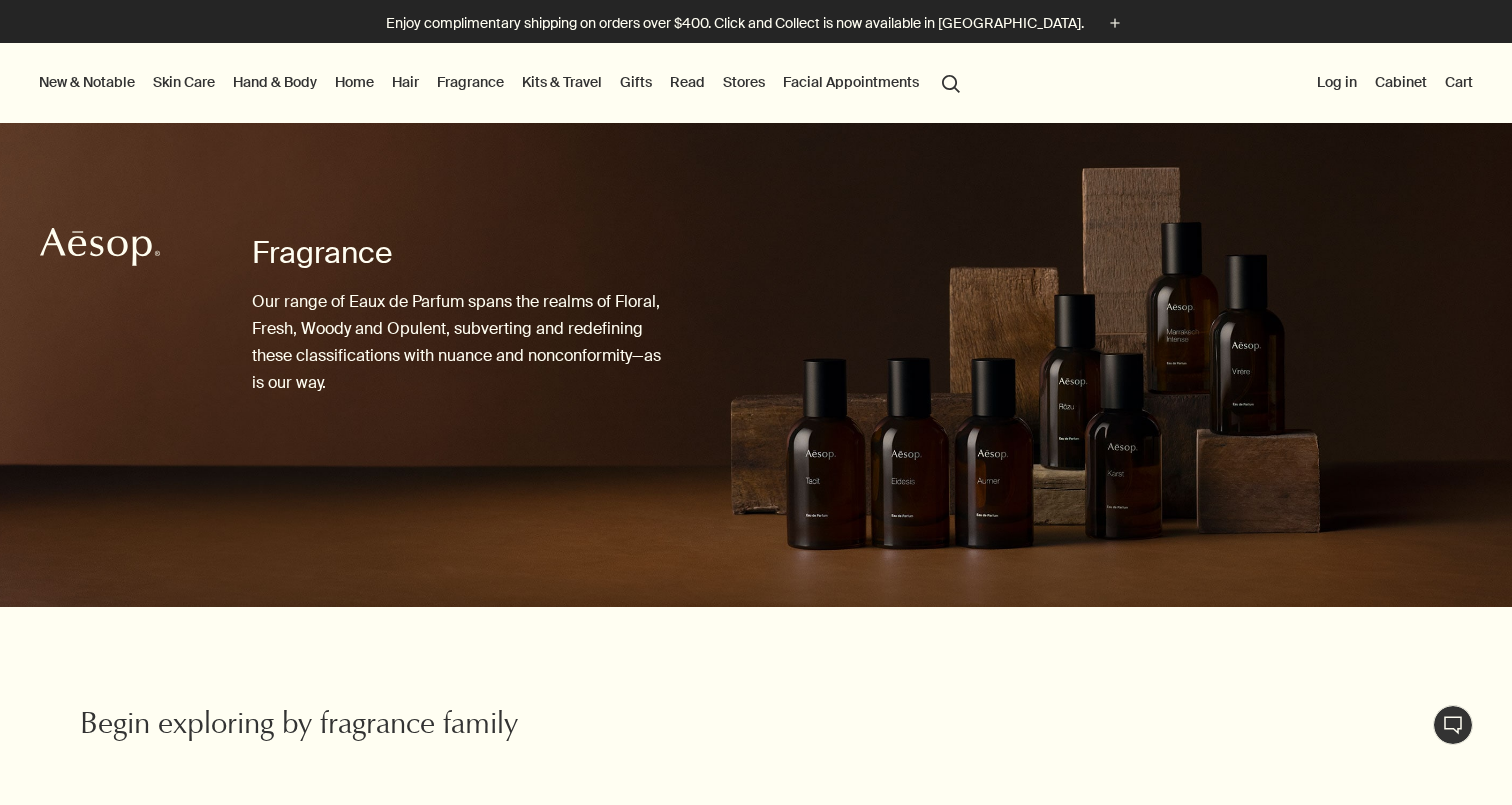click on "Our range of Eaux de Parfum spans the realms of Floral, Fresh, Woody and Opulent, subverting and redefining these classifications with nuance and nonconformity—as is our way." at bounding box center [464, 342] 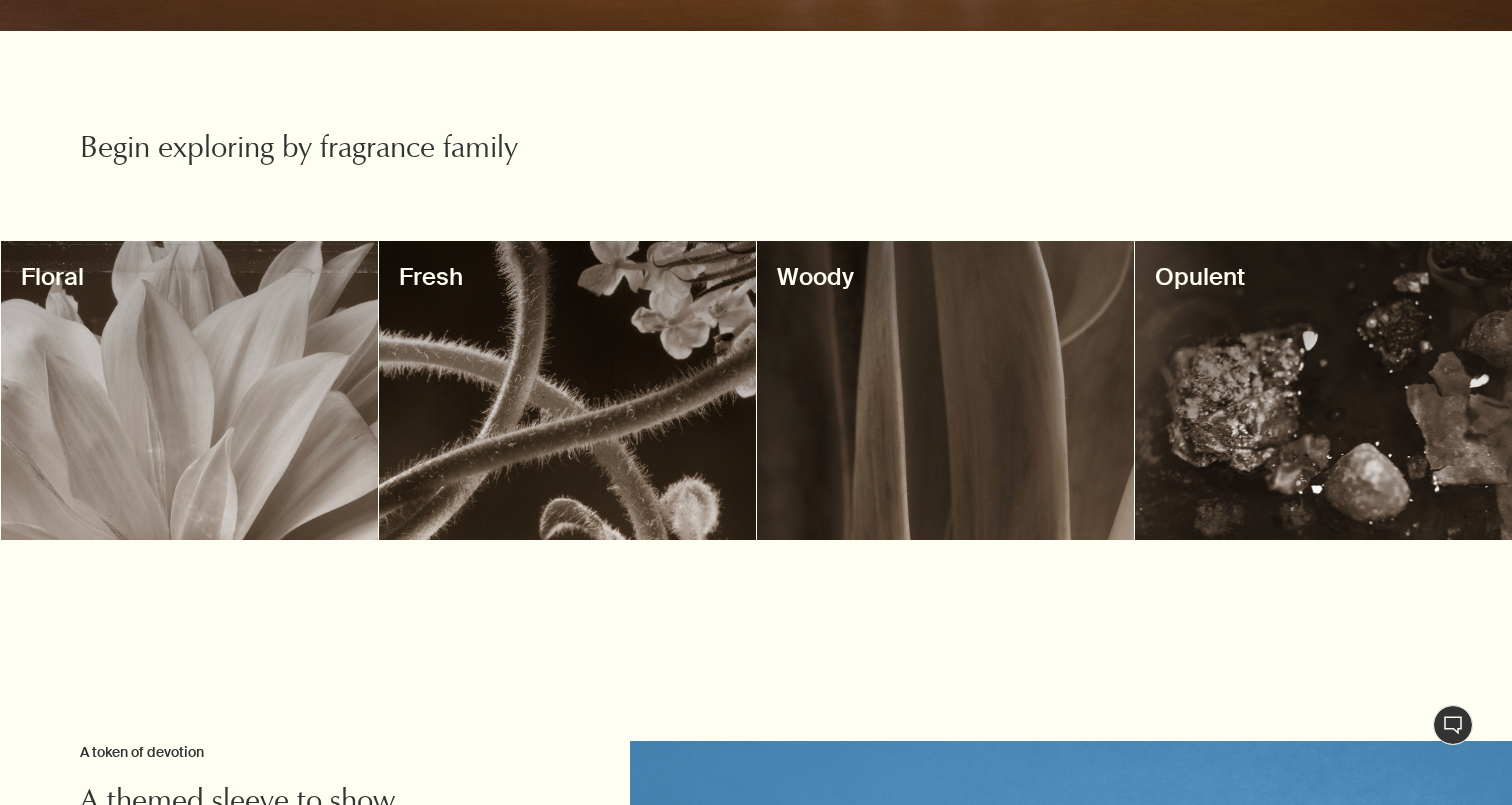 scroll, scrollTop: 659, scrollLeft: 0, axis: vertical 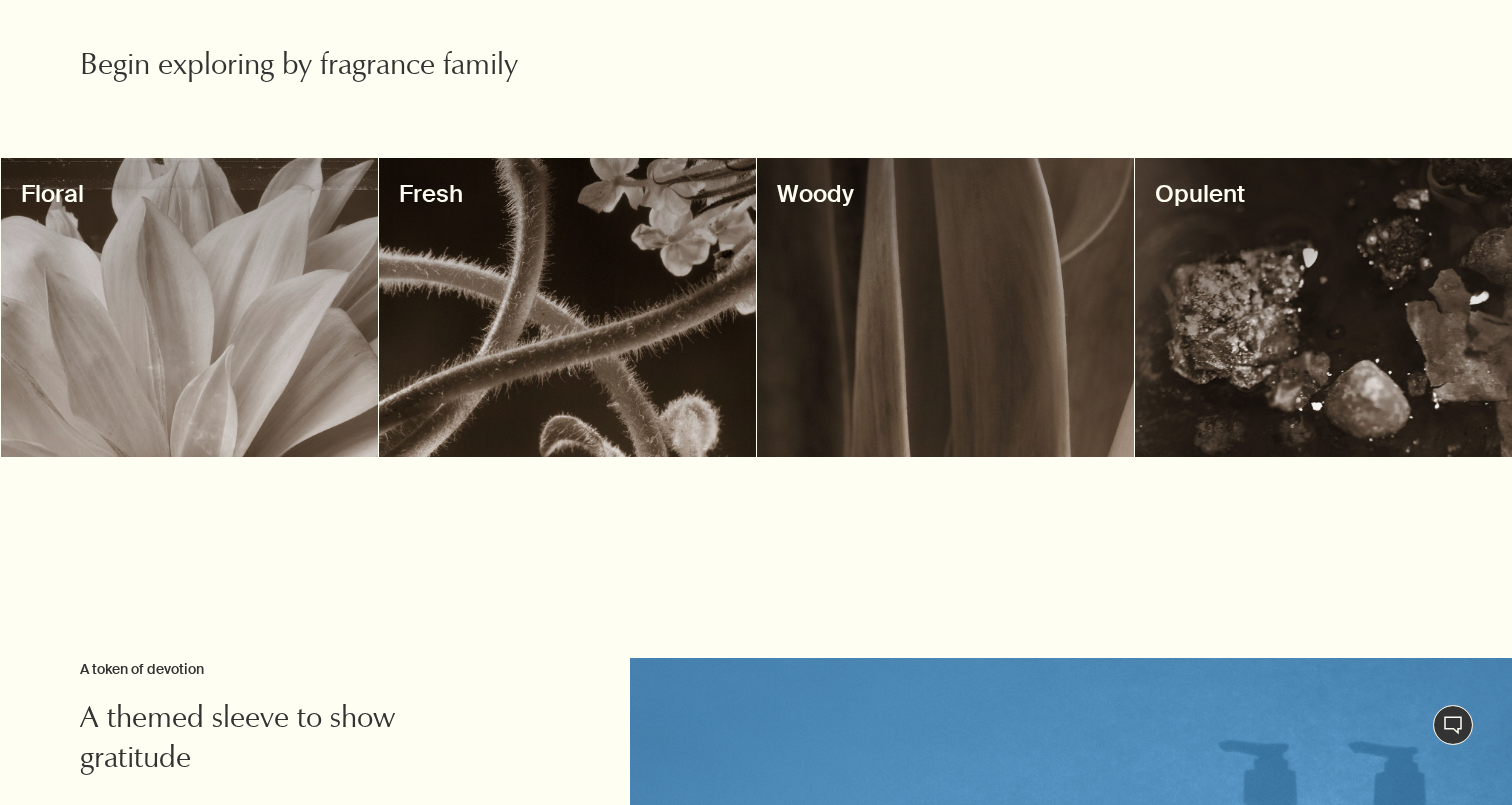 click at bounding box center [567, 307] 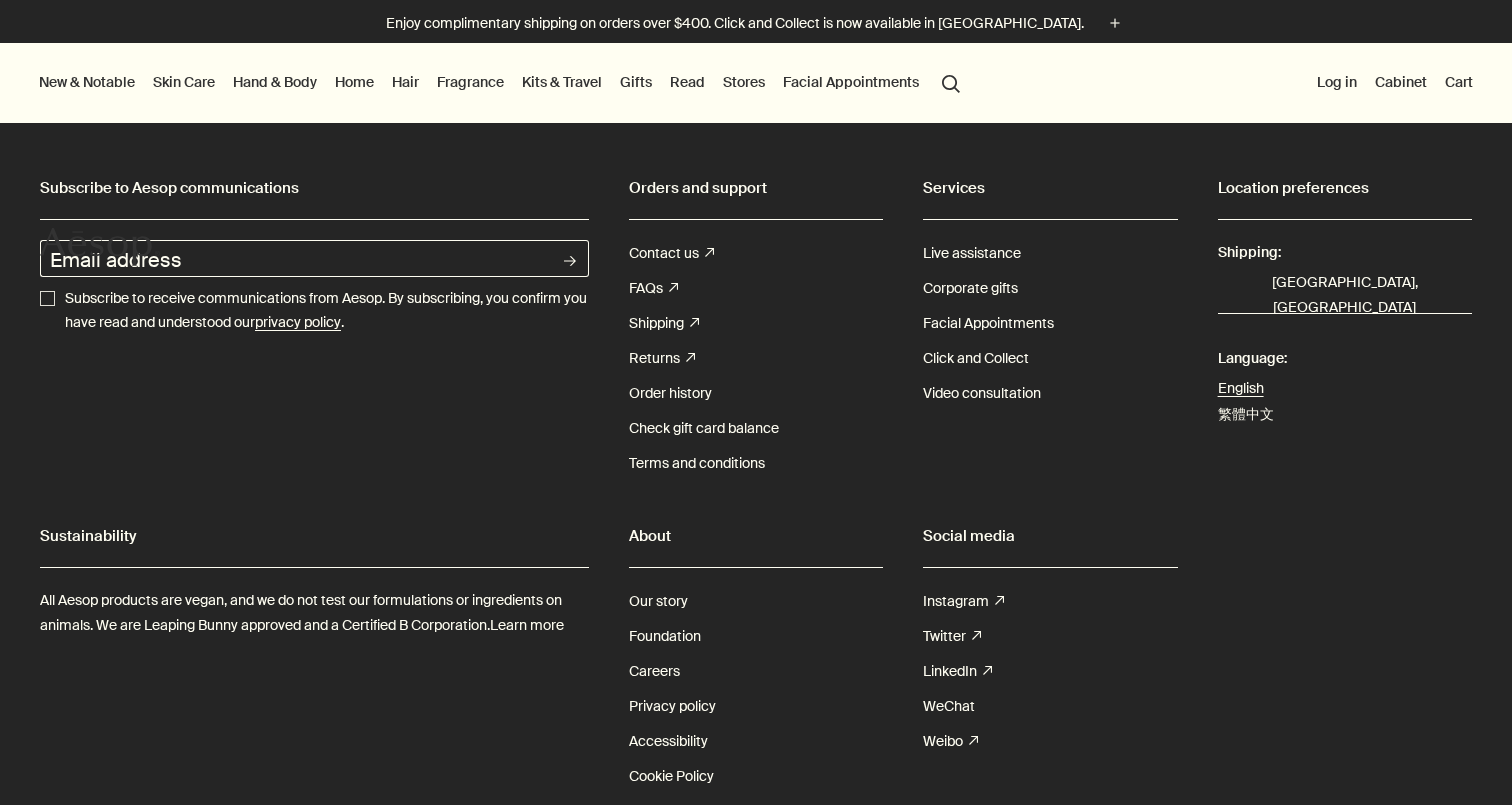 scroll, scrollTop: 125, scrollLeft: 0, axis: vertical 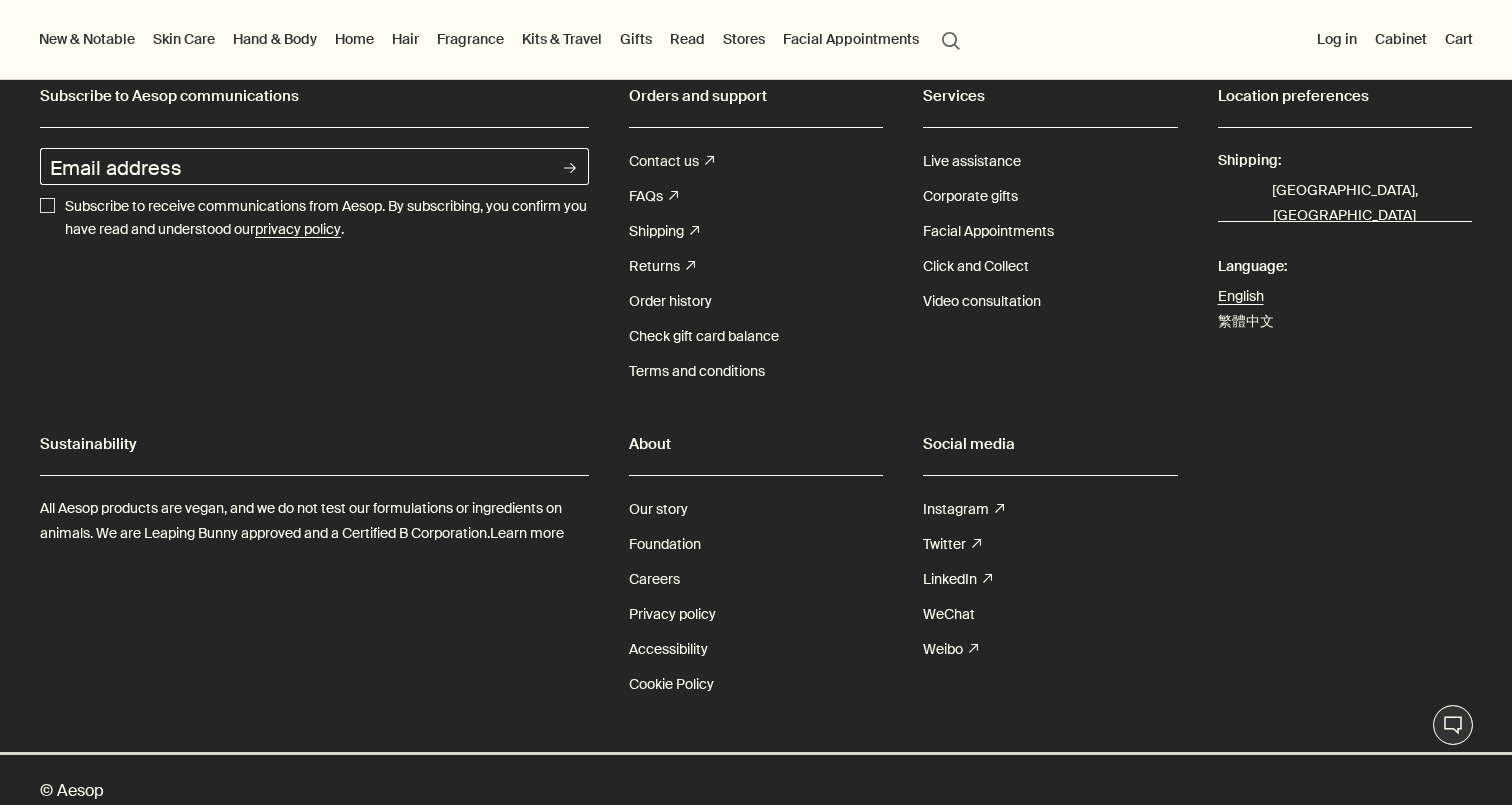click on "rightUpArrow" 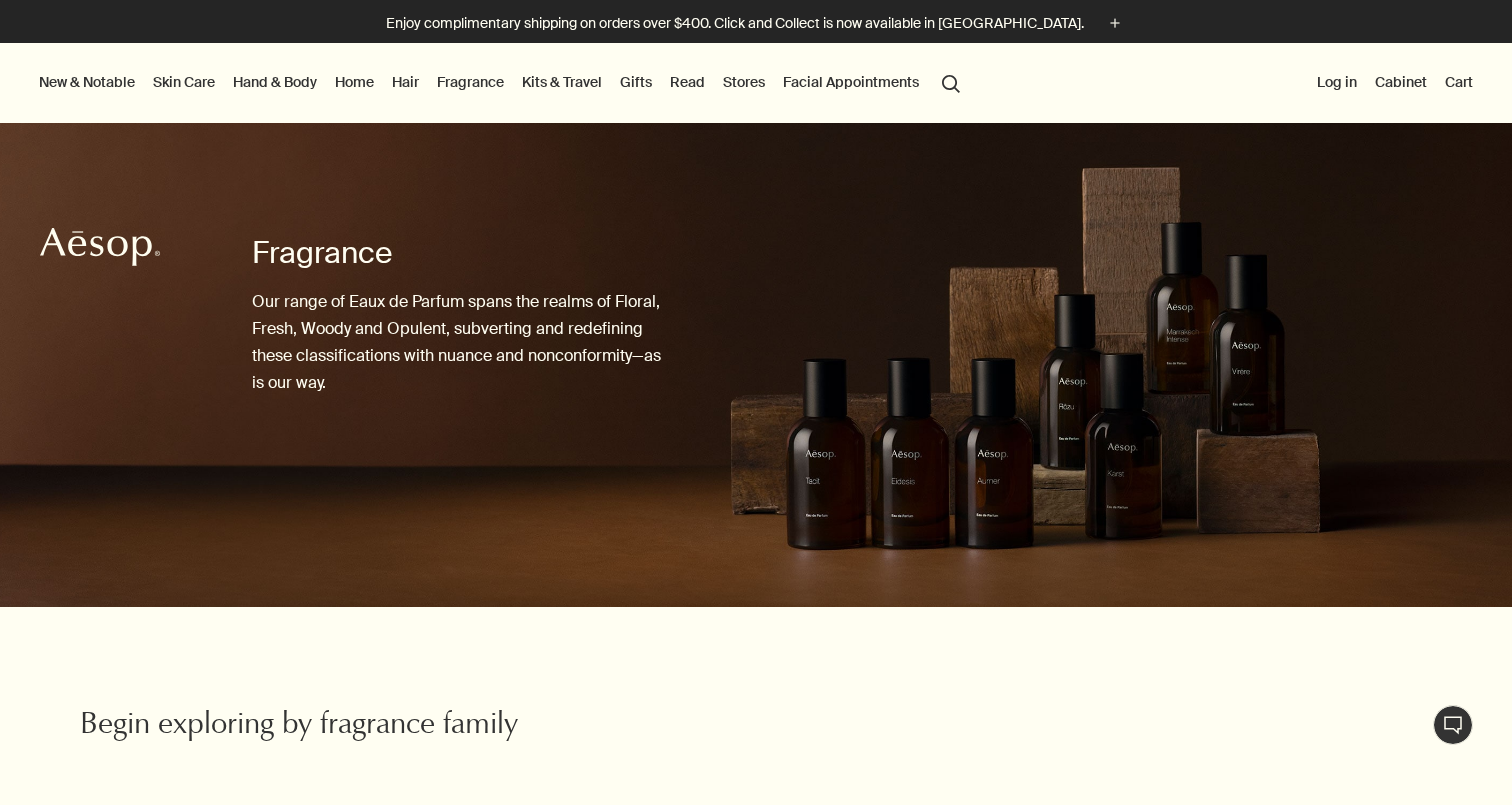 scroll, scrollTop: 0, scrollLeft: 0, axis: both 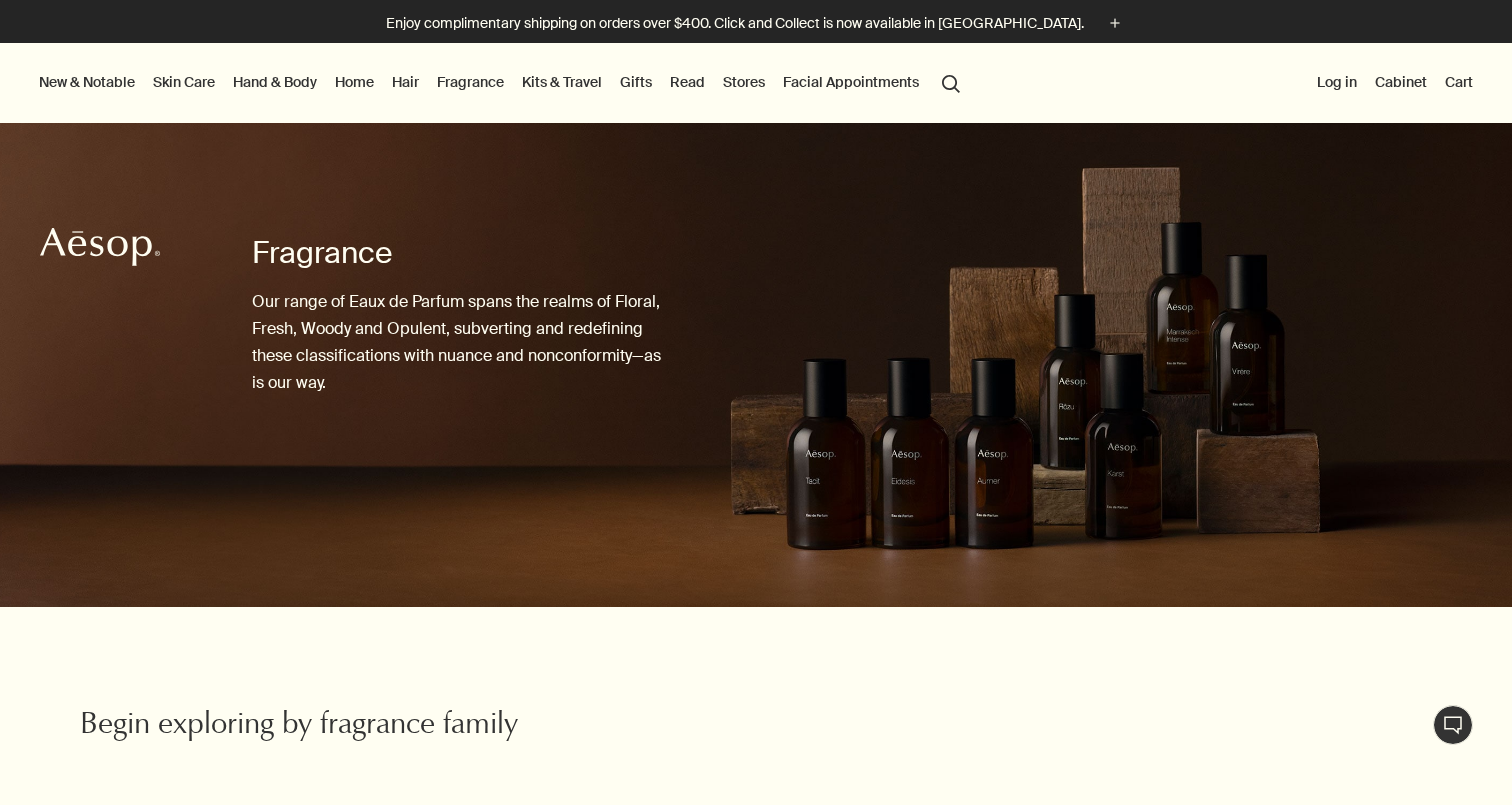 click on "Aesop" at bounding box center [100, 249] 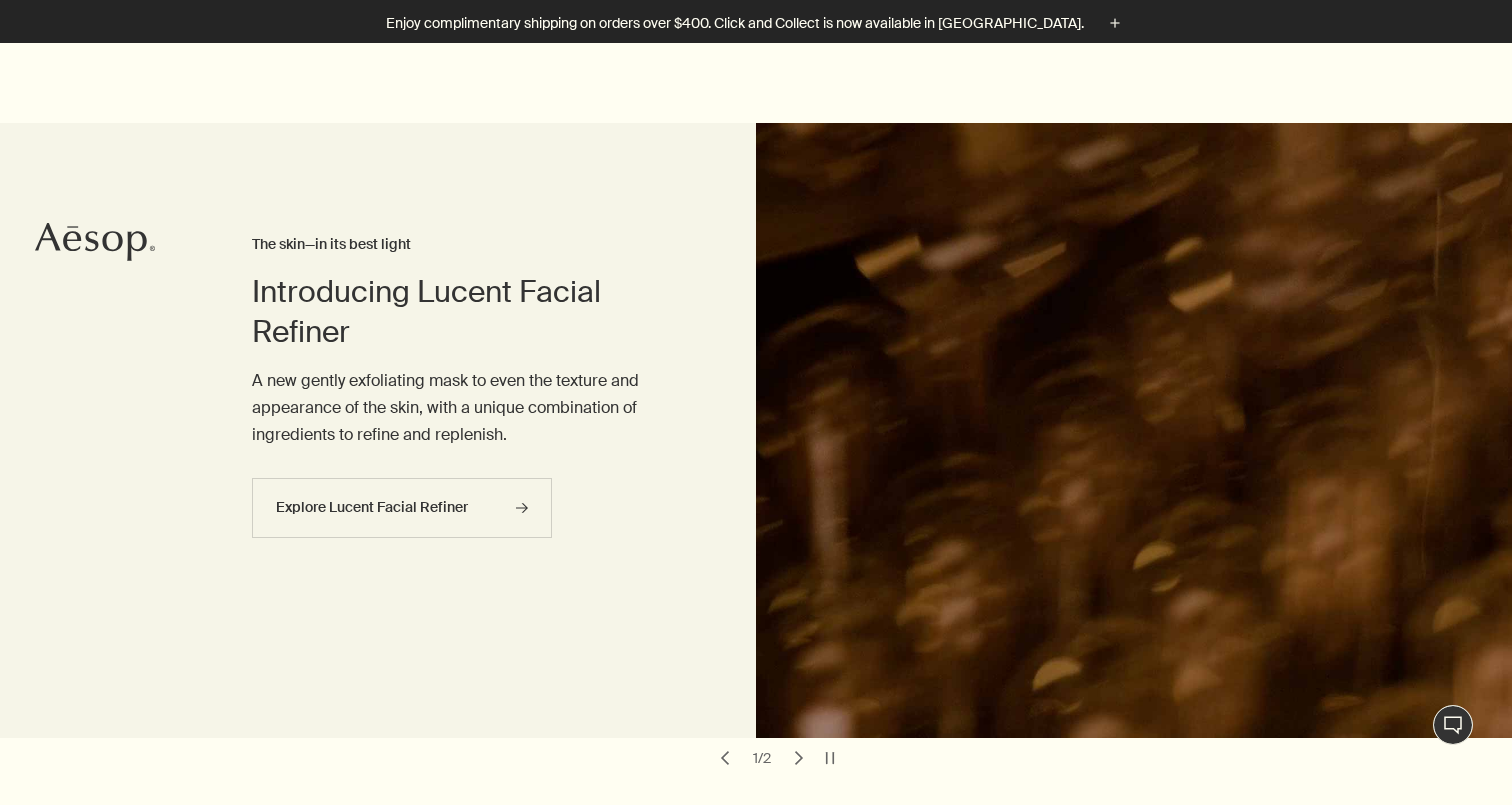 scroll, scrollTop: 1133, scrollLeft: 0, axis: vertical 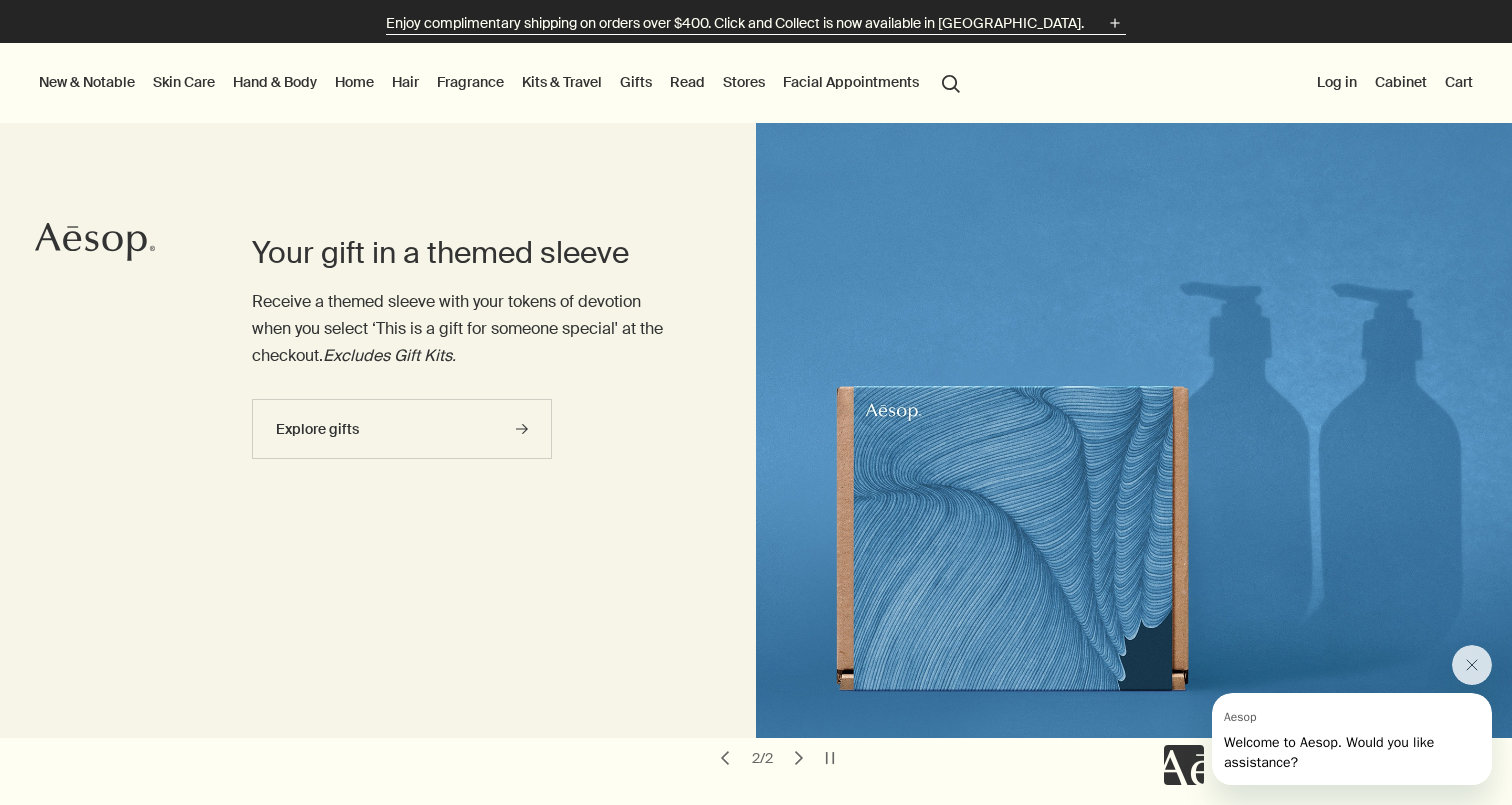 click on "plus" 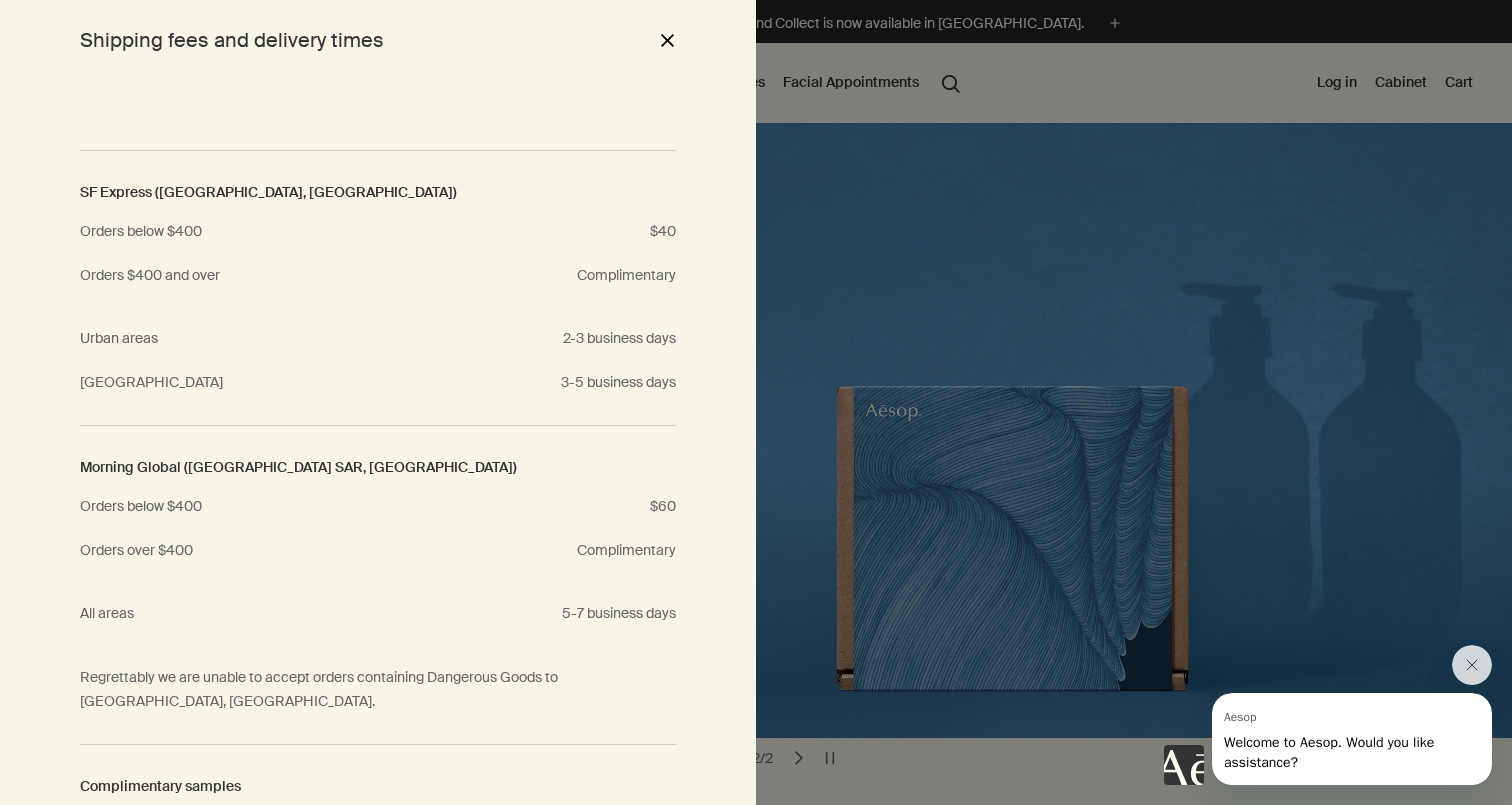 click on "close" at bounding box center [667, 40] 